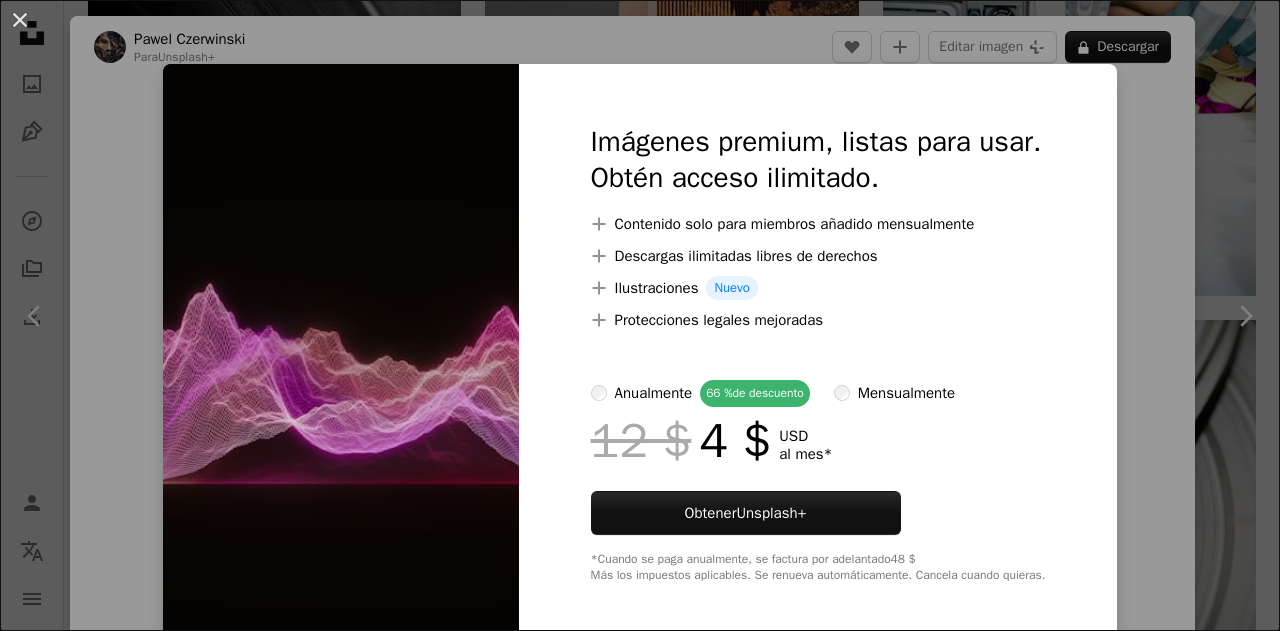 scroll, scrollTop: 11700, scrollLeft: 0, axis: vertical 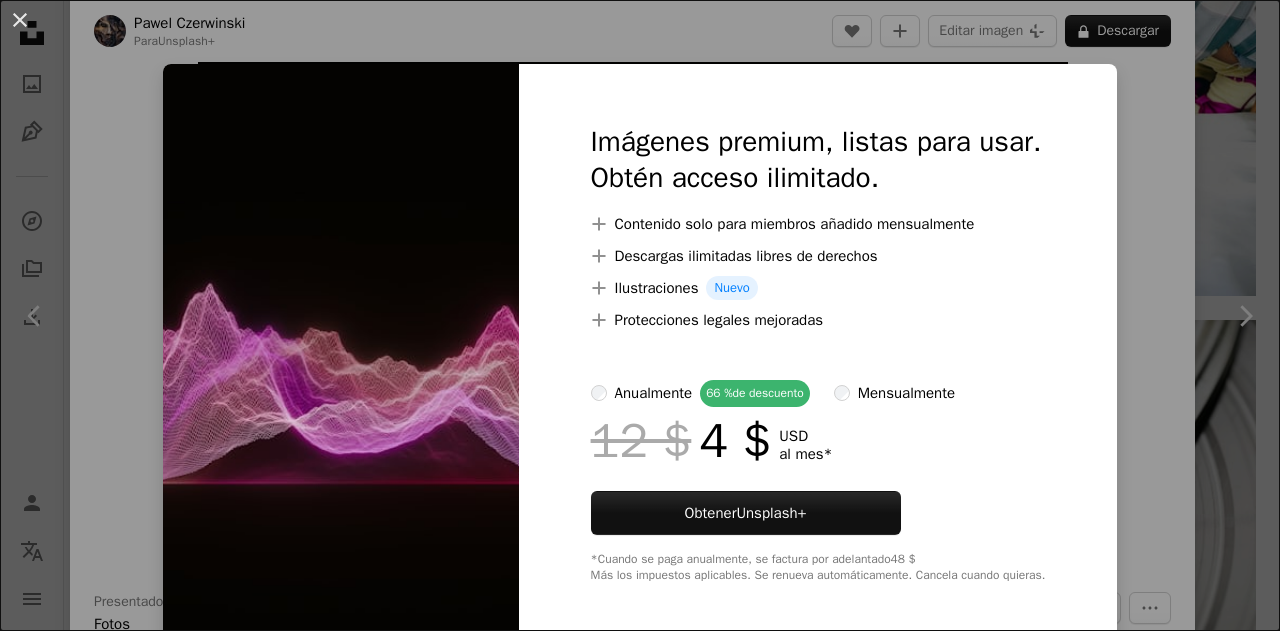 click at bounding box center [341, 353] 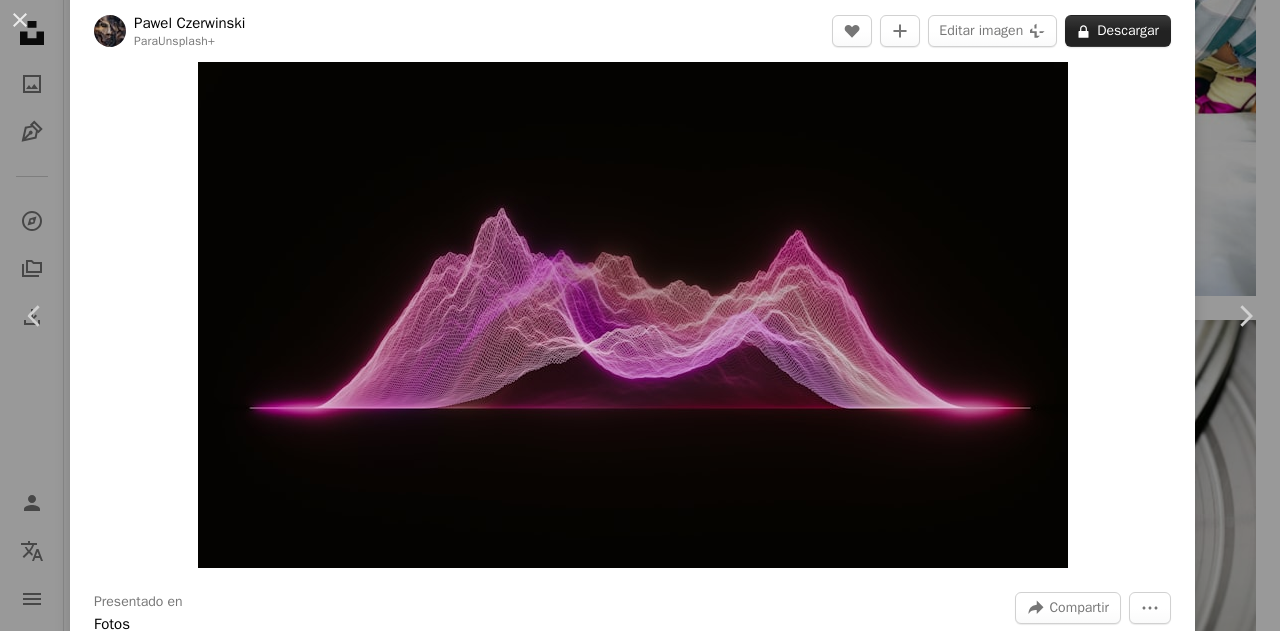 click on "A lock   Descargar" at bounding box center [1118, 31] 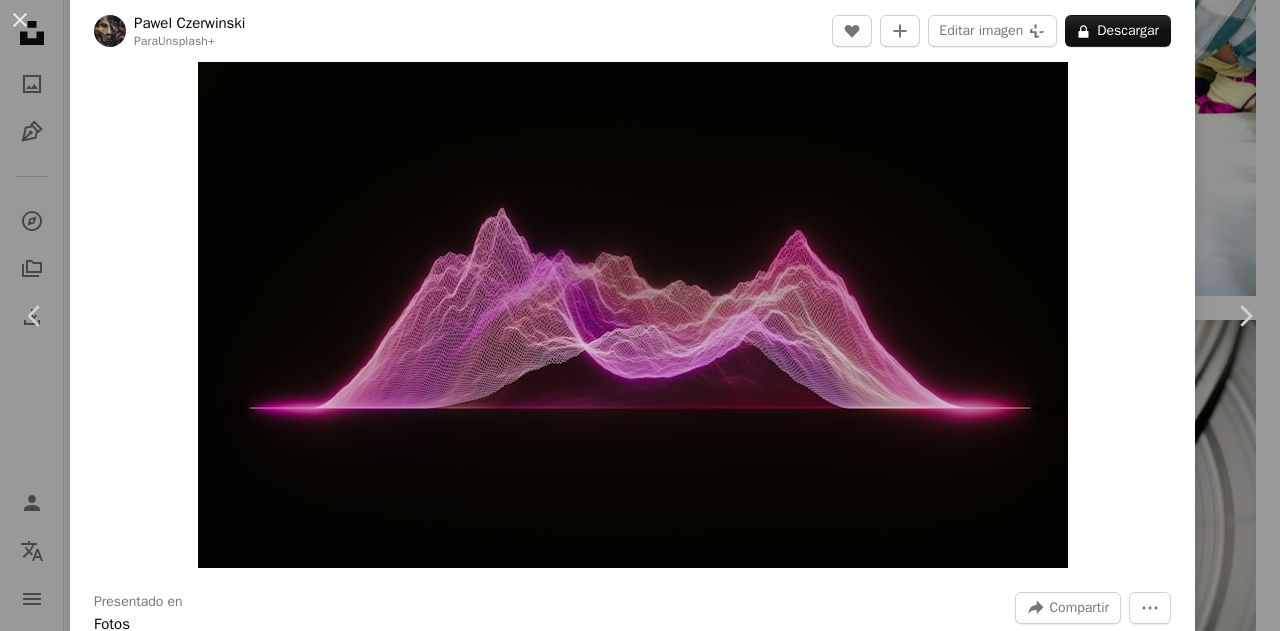 click at bounding box center (341, 5154) 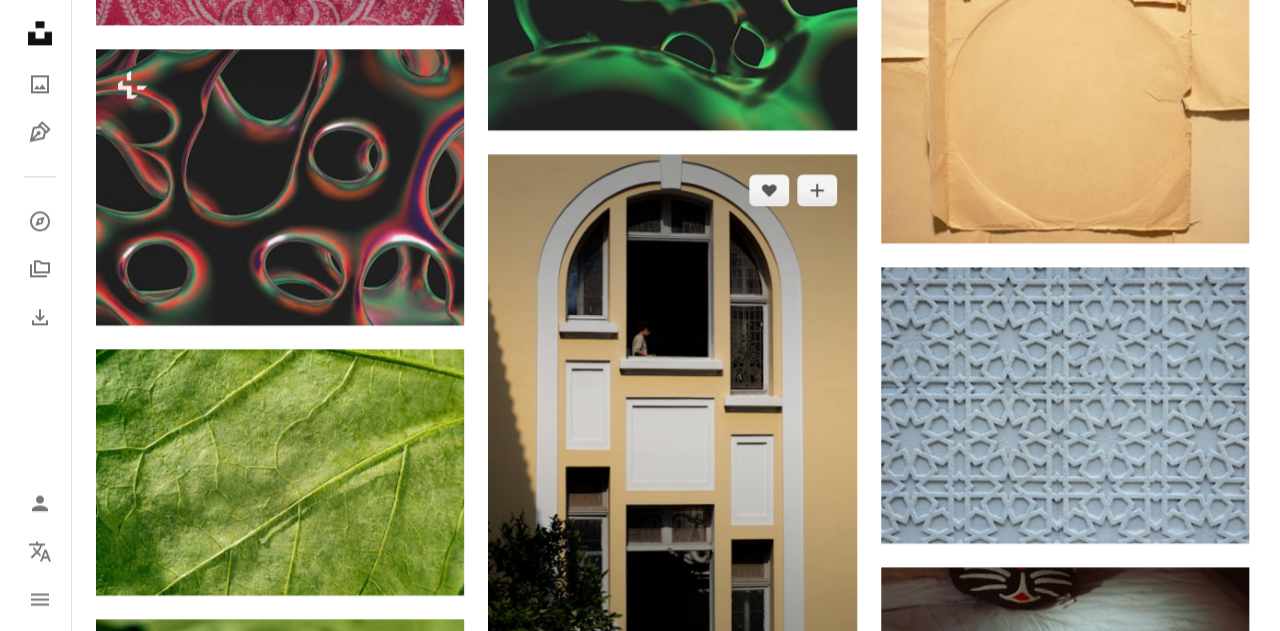 scroll, scrollTop: 12700, scrollLeft: 0, axis: vertical 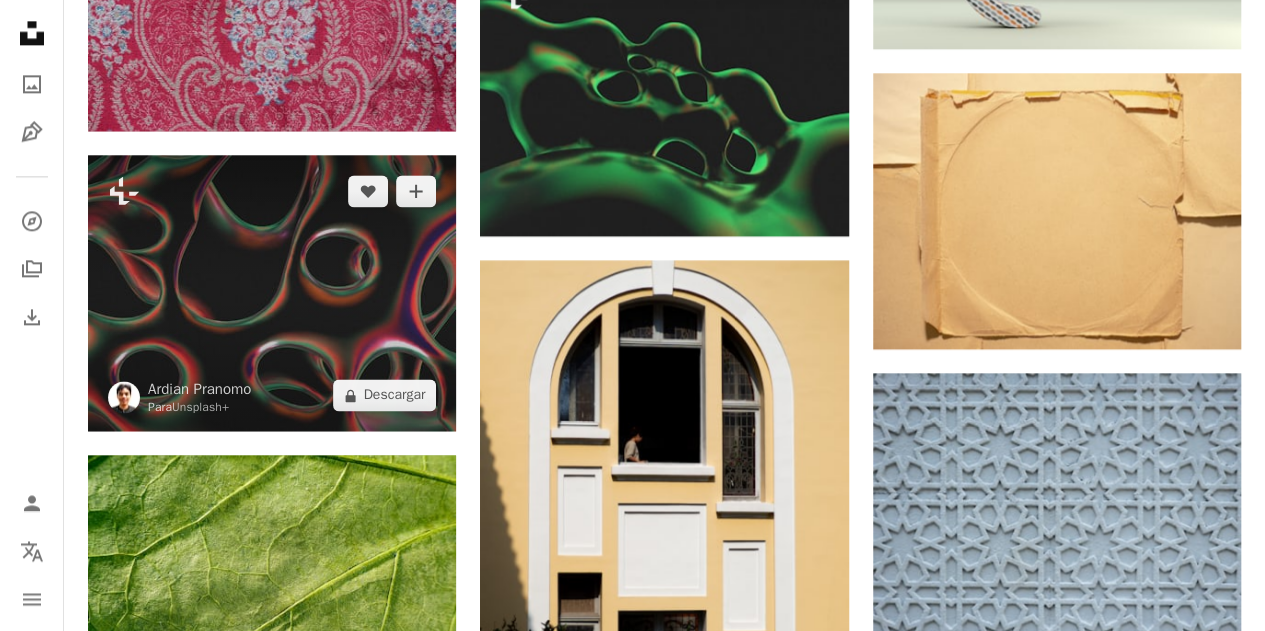 click at bounding box center [272, 293] 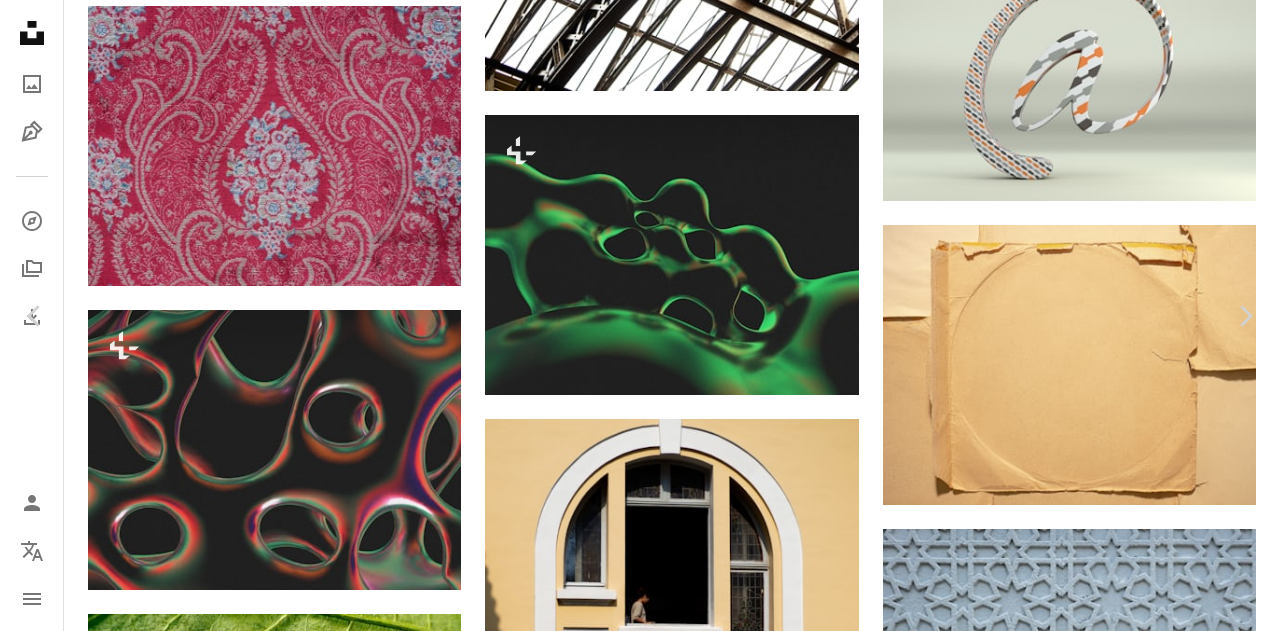 scroll, scrollTop: 200, scrollLeft: 0, axis: vertical 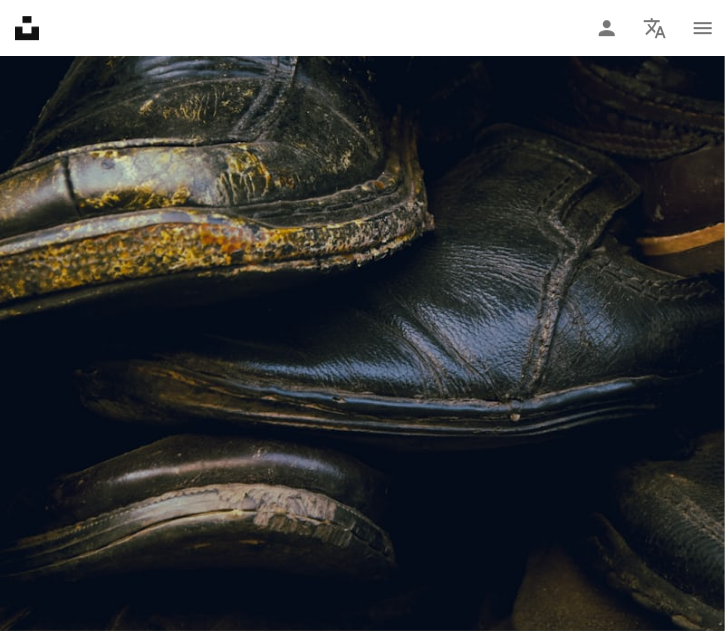 click on "An X shape" at bounding box center [701, 153595] 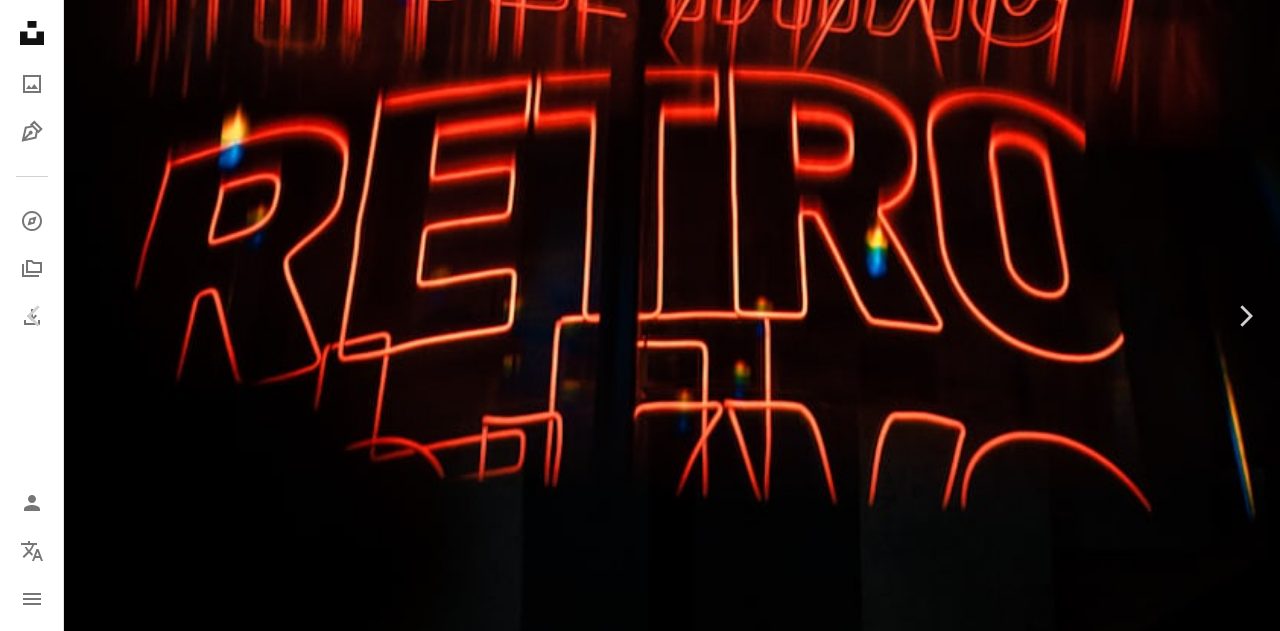 click on "An X shape Chevron left Chevron right [FIRST] [LAST] Para Unsplash+ A heart A plus sign Editar imagen Plus sign for Unsplash+ A lock Descargar Zoom in A forward-right arrow Compartir More Actions Calendar outlined Publicado hace 2 semanas Safety Con la Licencia Unsplash+ papel tapiz fondo abstracto telón de fondo Renderizado 3D Retro fondo de pantalla retro nostalgia textura abstracta sintetizador Hace Arte glitch Textura de píxeles Estética vaporwave Degradado retro Ruido digital Vibrante Abstracto Fondos de pantalla retro Patrón psicodélico Fotos de stock gratuitas De esta serie Chevron right Plus sign for Unsplash+ Plus sign for Unsplash+ Plus sign for Unsplash+ Plus sign for Unsplash+ Plus sign for Unsplash+ Plus sign for Unsplash+ Plus sign for Unsplash+ Plus sign for Unsplash+ Imágenes relacionadas Plus sign for Unsplash+ A heart A plus sign [FIRST] [LAST] Para Unsplash+ A lock Descargar Plus sign for Unsplash+ A heart A plus sign [FIRST] [LAST] Para Unsplash+ A lock Descargar A heart" at bounding box center (640, 246974) 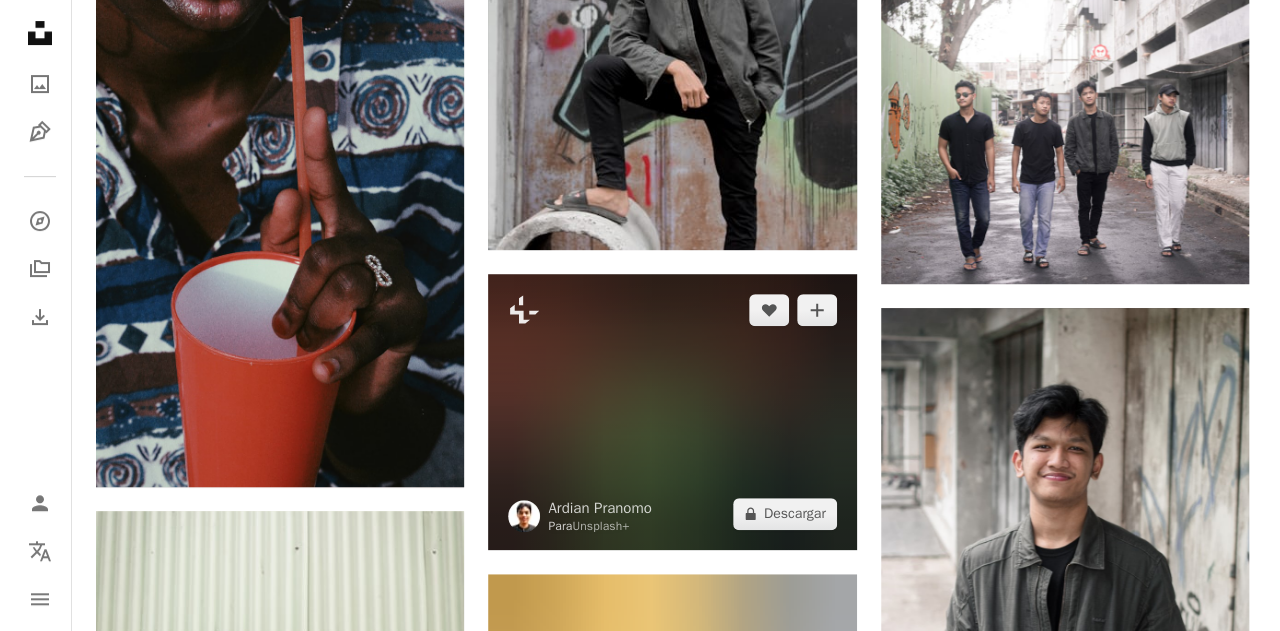scroll, scrollTop: 15700, scrollLeft: 0, axis: vertical 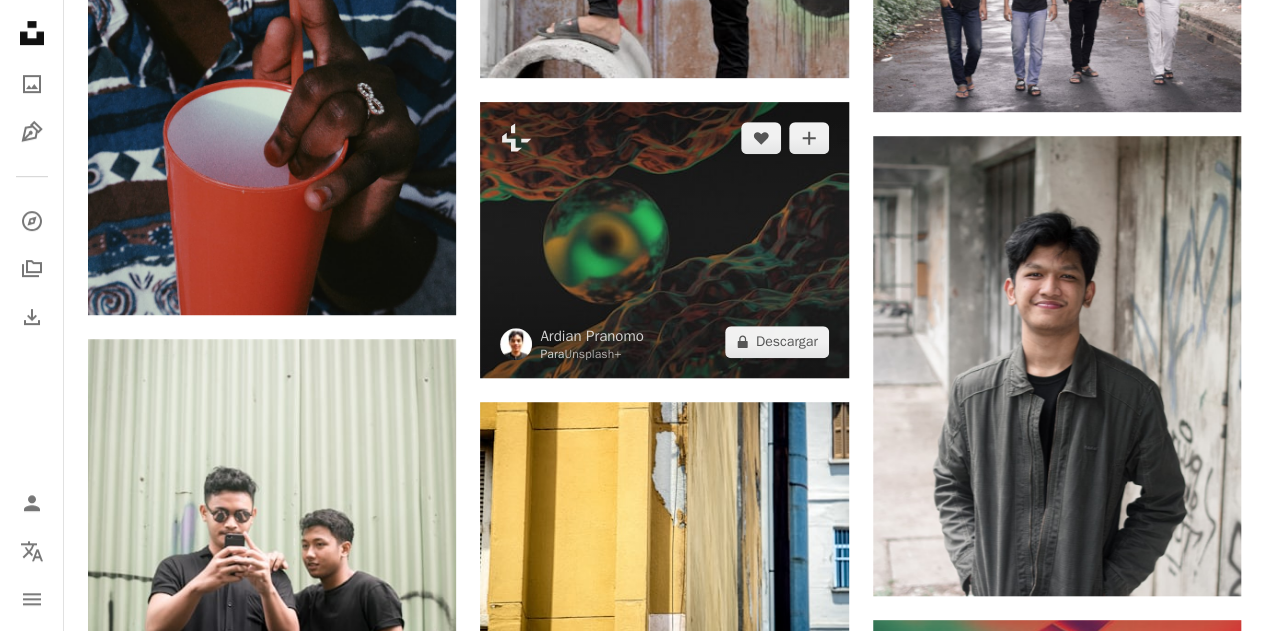 click at bounding box center (664, 240) 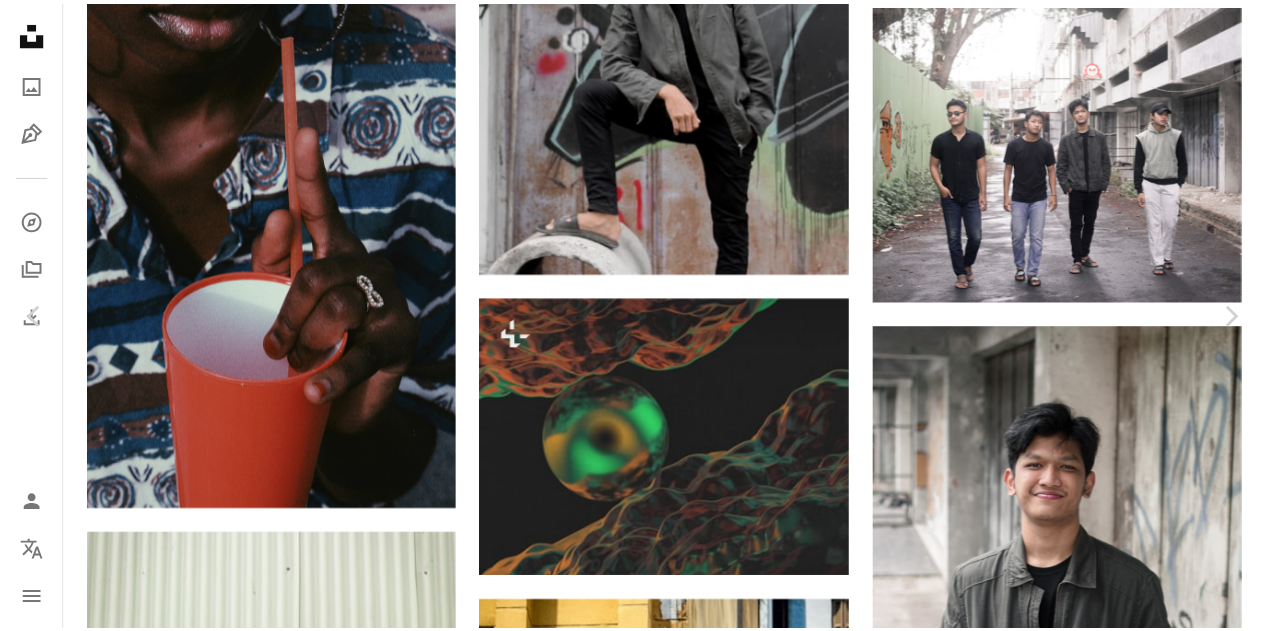 scroll, scrollTop: 0, scrollLeft: 0, axis: both 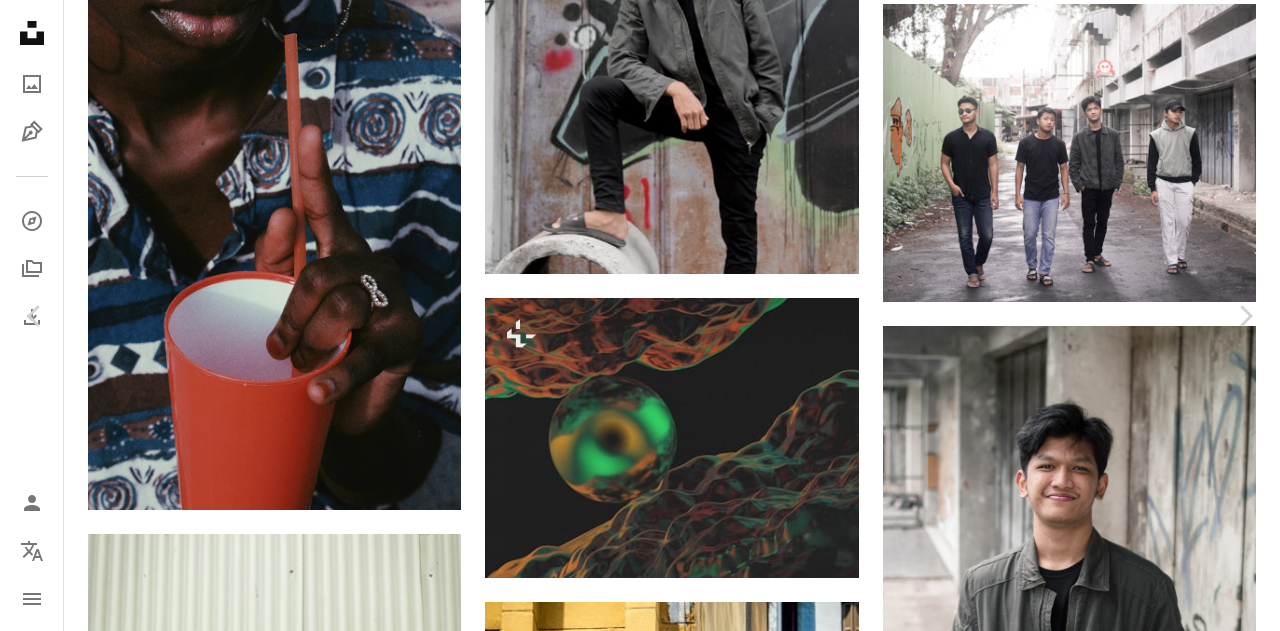 click on "An X shape Chevron left Chevron right [FIRST] [LAST] Para Unsplash+ A heart A plus sign Editar imagen Plus sign for Unsplash+ A lock Descargar Zoom in A forward-right arrow Compartir More Actions Calendar outlined Publicado hace 2 semanas Safety Con la Licencia Unsplash+ papel tapiz fondo abstracto telón de fondo Renderizado 3D Retro fondo de pantalla retro nostalgia textura abstracta sintetizador Hace Arte glitch Textura de píxeles Estética vaporwave Degradado retro Ruido digital Vibrante Abstracto Fondos de pantalla retro Patrón psicodélico Fotos de stock gratuitas De esta serie Chevron right Plus sign for Unsplash+ Plus sign for Unsplash+ Plus sign for Unsplash+ Plus sign for Unsplash+ Plus sign for Unsplash+ Plus sign for Unsplash+ Plus sign for Unsplash+ Plus sign for Unsplash+ Imágenes relacionadas Plus sign for Unsplash+ A heart A plus sign [FIRST] [LAST] Para Unsplash+ A lock Descargar Plus sign for Unsplash+ A heart A plus sign [FIRST] [LAST] Para Unsplash+ A lock Descargar A heart" at bounding box center (640, 10903) 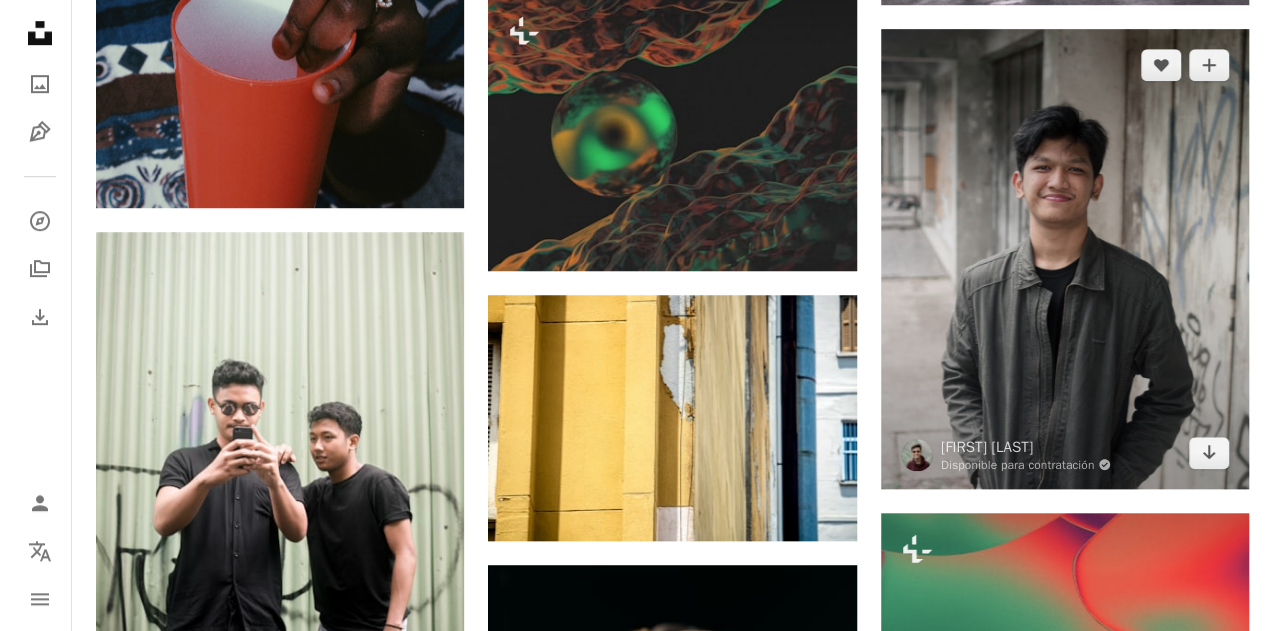 scroll, scrollTop: 15900, scrollLeft: 0, axis: vertical 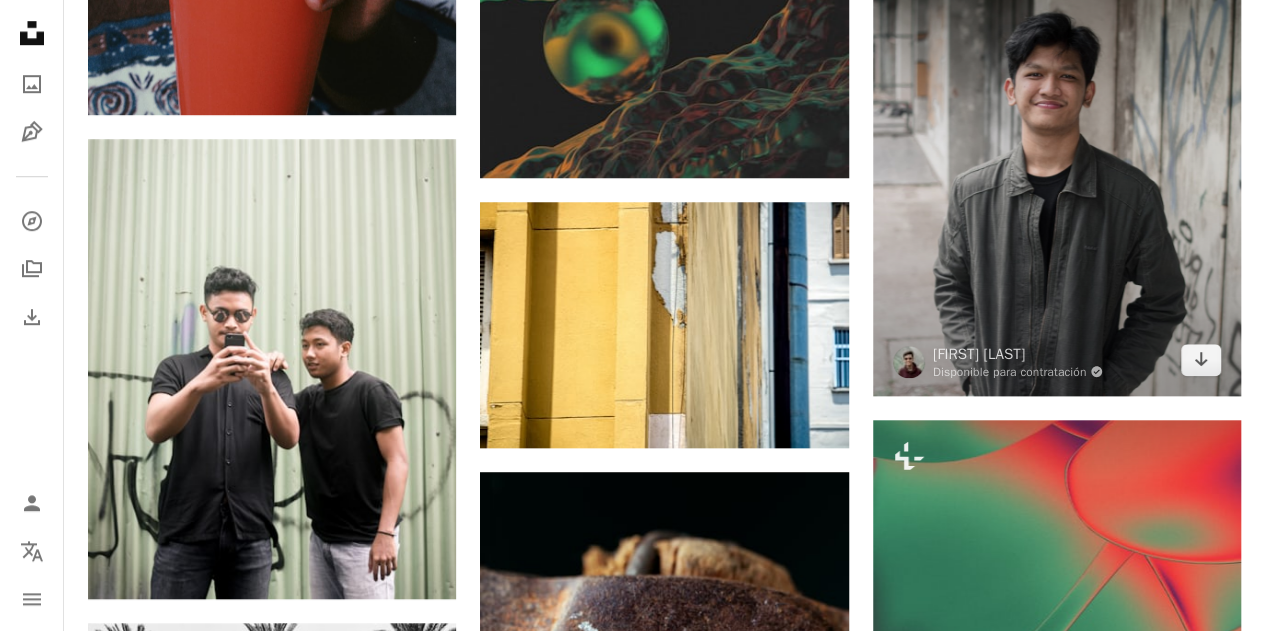 click at bounding box center [1057, 166] 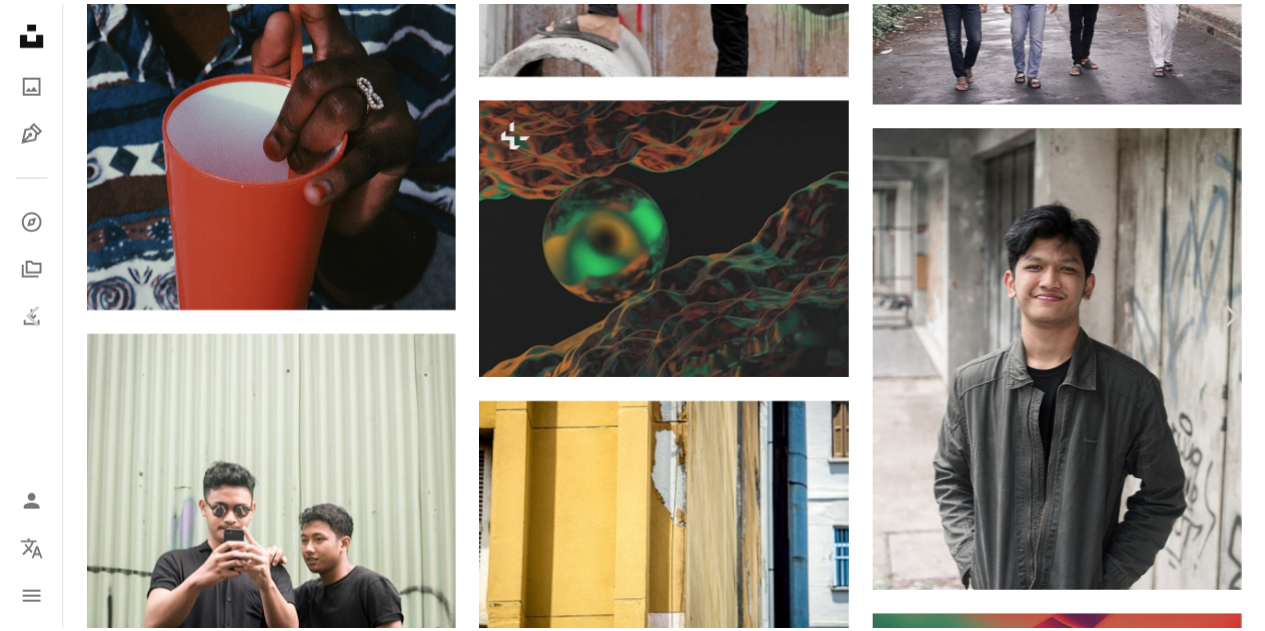 scroll, scrollTop: 0, scrollLeft: 0, axis: both 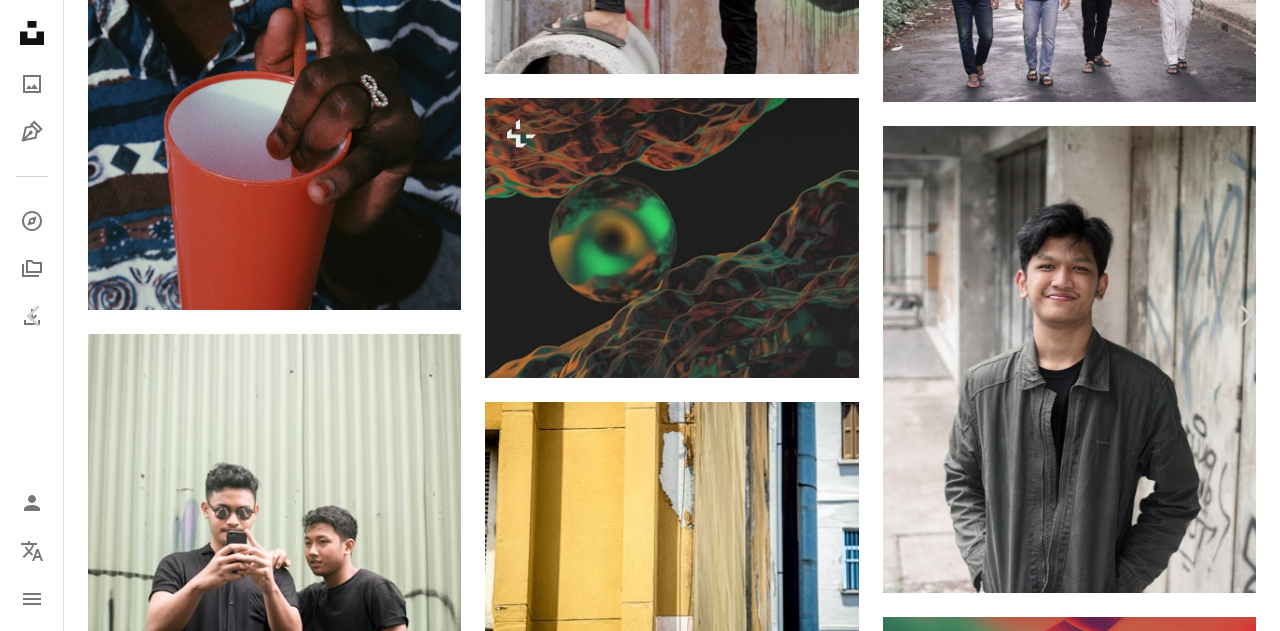 click on "An X shape Chevron left Chevron right [FIRST] [LAST] Disponible para contratación A checkmark inside of a circle A heart A plus sign Editar imagen Plus sign for Unsplash+ Descargar gratis Chevron down Zoom in Visualizaciones [NUMBER] Descargas [NUMBER] A forward-right arrow Compartir Info icon Información More Actions Calendar outlined Publicado el [DAY] de [MONTH] de [YEAR] Camera NIKON CORPORATION, NIKON D5200 Safety Uso gratuito bajo la Licencia Unsplash fondo arte negro moda escuela patrón fotografía vendimia Retro estilo viejo galería clásico Vieja escuela fotografía clásico hombre Humano ropa atavío Fotos de stock gratuitas Explora imágenes premium relacionadas en iStock | Ahorra un 20 % con el código UNSPLASH20 Ver más en iStock ↗ Imágenes relacionadas A heart A plus sign [FIRST] [LAST] Disponible para contratación A checkmark inside of a circle Arrow pointing down A heart A plus sign [FIRST] [LAST] Disponible para contratación A checkmark inside of a circle Arrow pointing down A heart A heart" at bounding box center (640, 10703) 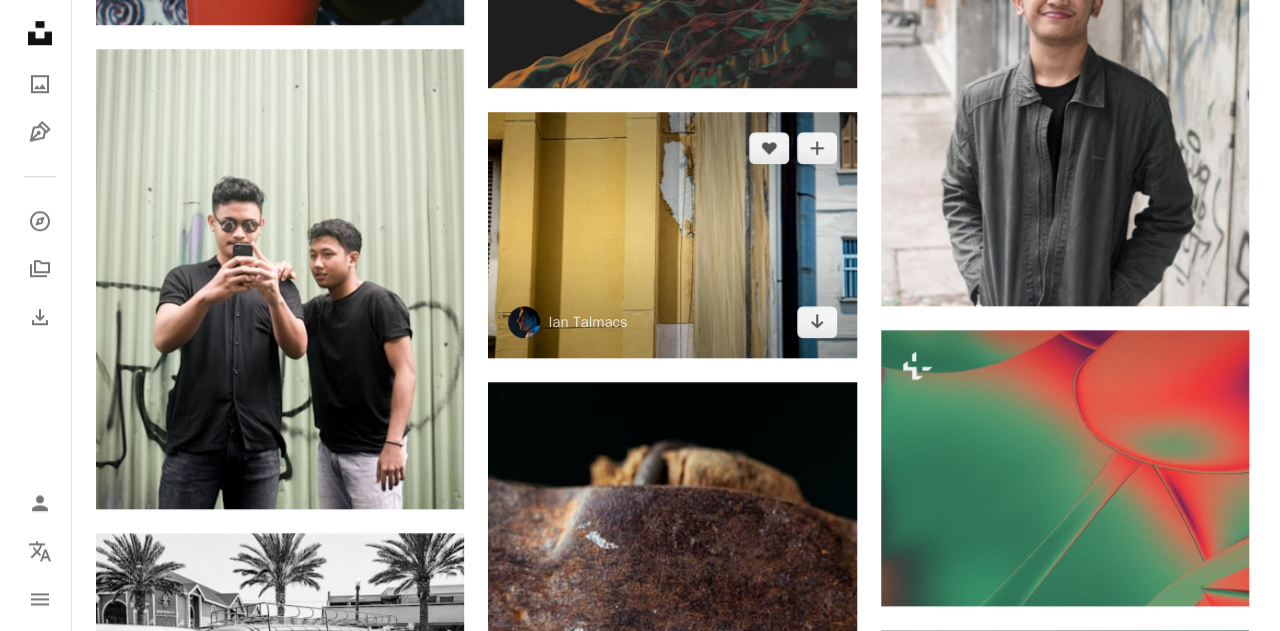 scroll, scrollTop: 16000, scrollLeft: 0, axis: vertical 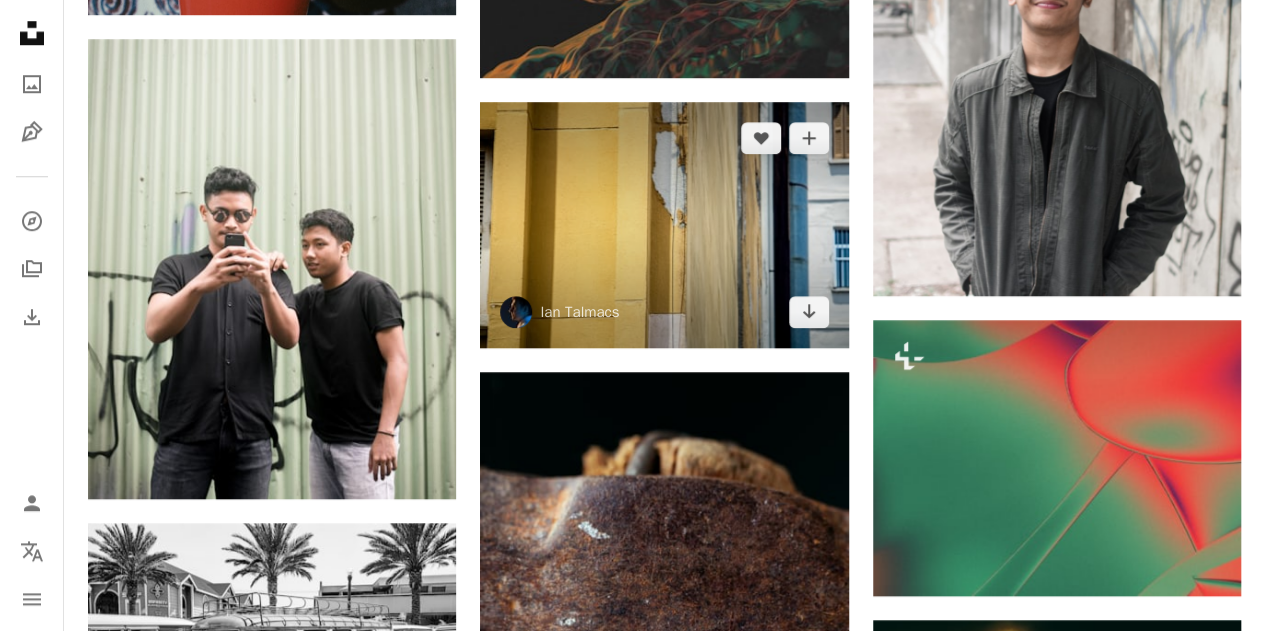 click at bounding box center [664, 225] 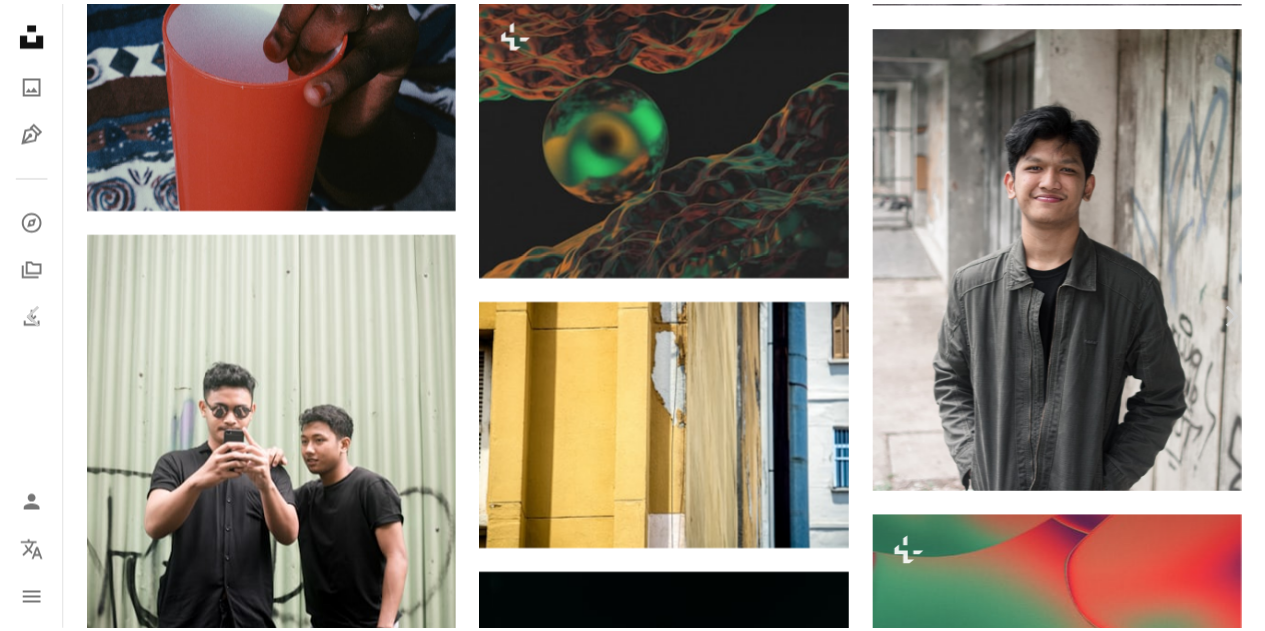 scroll, scrollTop: 0, scrollLeft: 0, axis: both 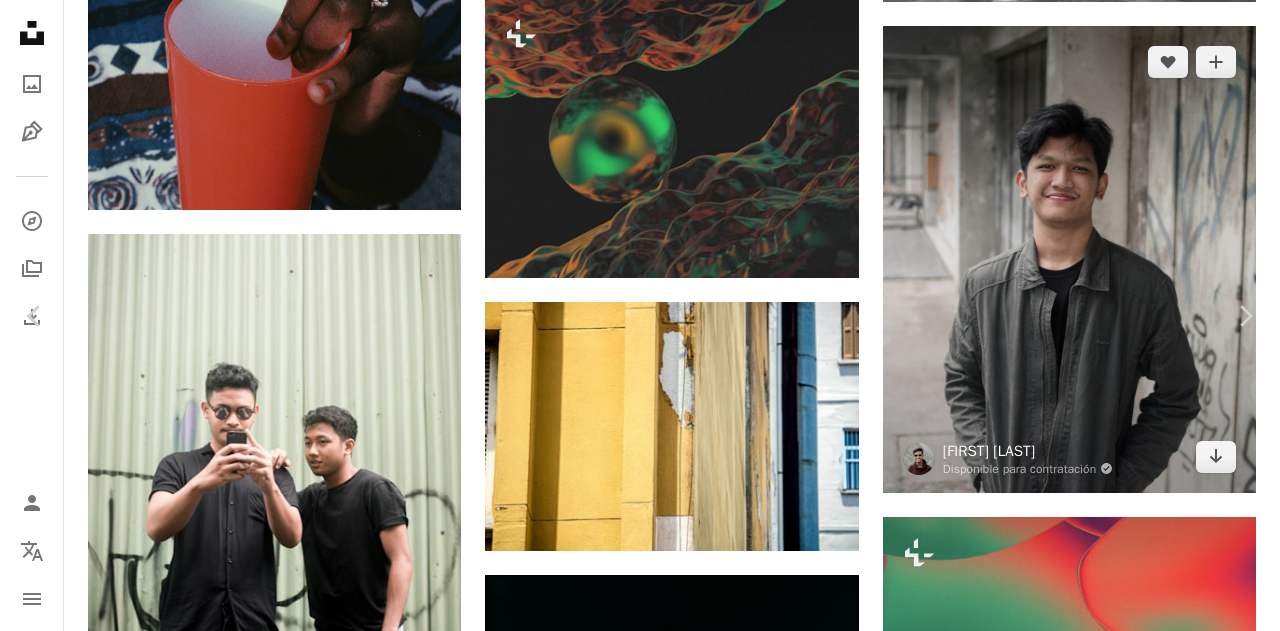 click on "An X shape Chevron left Chevron right [FIRST] [LAST] [FIRST] A heart A plus sign Editar imagen Plus sign for Unsplash+ Descargar gratis Chevron down Zoom in Visualizaciones [NUMBER] Descargas [NUMBER] A forward-right arrow Compartir Info icon Información More Actions Calendar outlined Publicado el [DAY] de [MONTH] de [YEAR] Camera Canon, EOS Rebel T7 Safety Uso gratuito bajo la Licencia Unsplash textura edificio ciudad al aire libre patrón pared calle vendimia urbano amarillo Retro Brasil grunge viejo sucio lineas exterior Diseño de interiores dentro daños en el hogar Fondos de pantalla HD Explora imágenes premium relacionadas en iStock | Ahorra un 20 % con el código UNSPLASH20 Ver más en iStock ↗ Imágenes relacionadas A heart A plus sign [FIRST] [LAST] Disponible para contratación A checkmark inside of a circle Arrow pointing down A heart A plus sign [FIRST] [LAST] Disponible para contratación A checkmark inside of a circle Arrow pointing down Plus sign for Unsplash+ A heart A plus sign [FIRST] [LAST] Para Unsplash+" at bounding box center [640, 10603] 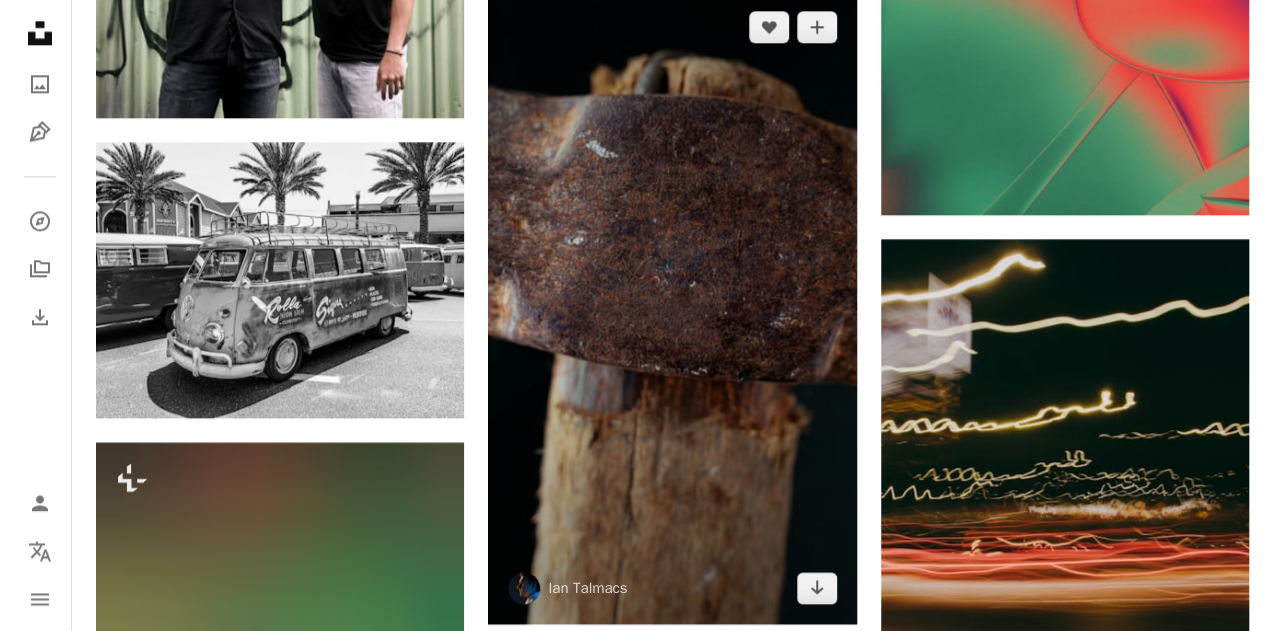 scroll, scrollTop: 16500, scrollLeft: 0, axis: vertical 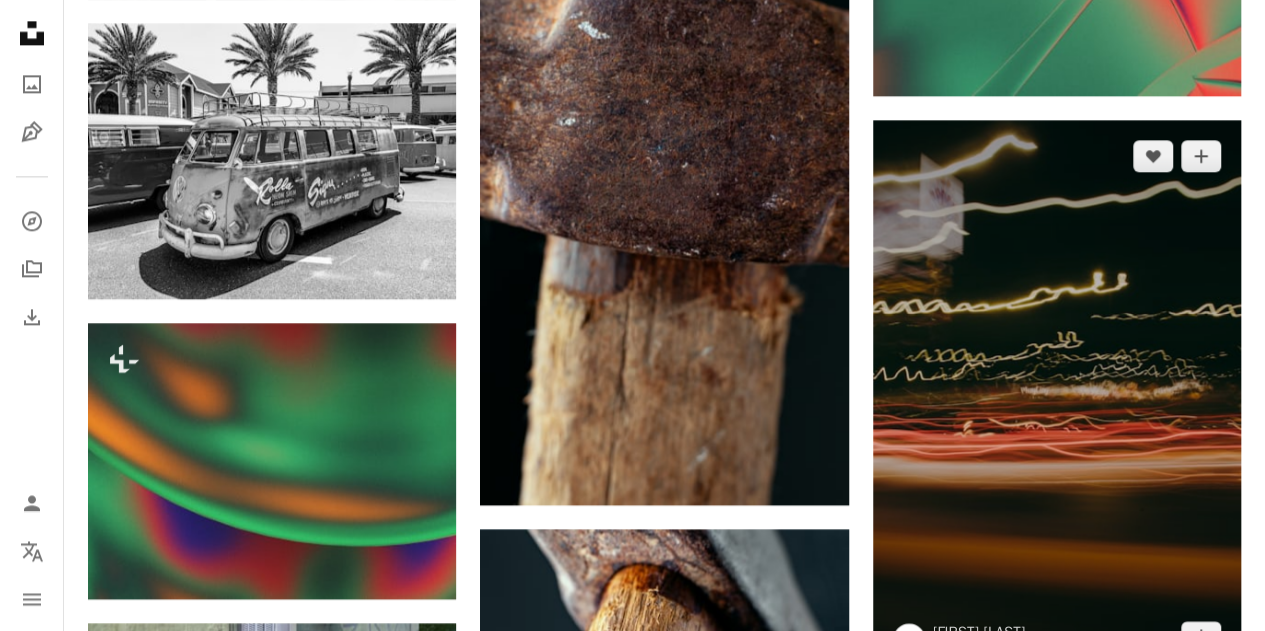 click at bounding box center (1057, 396) 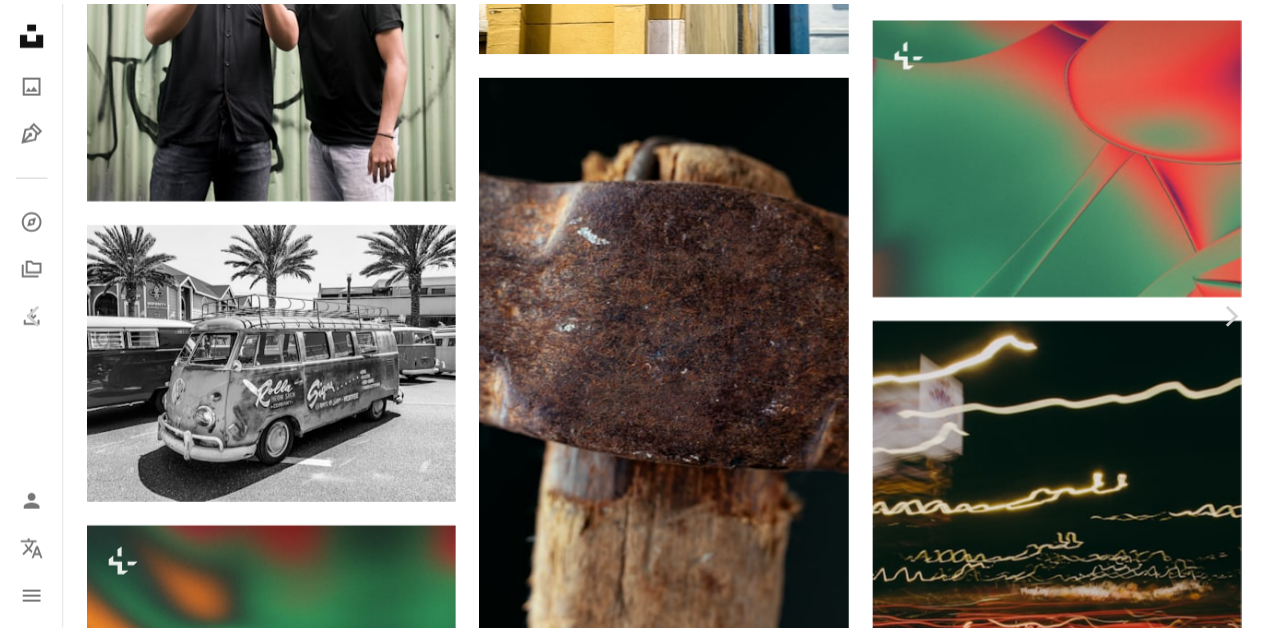 scroll, scrollTop: 0, scrollLeft: 0, axis: both 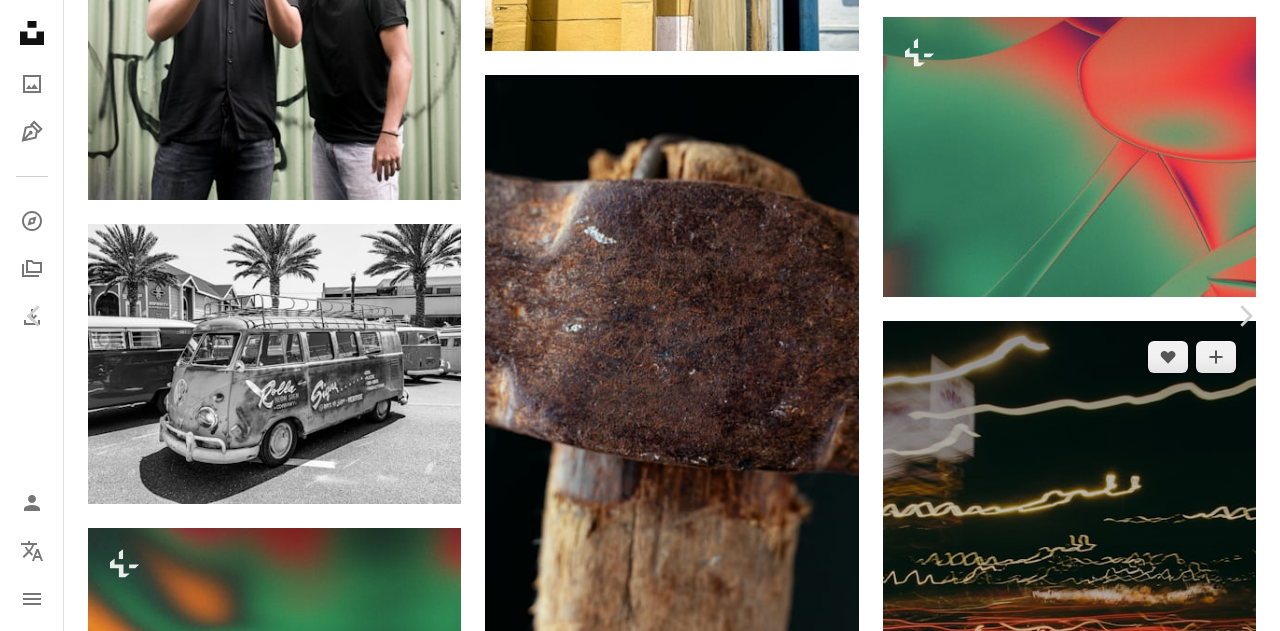 click on "An X shape Chevron left Chevron right [FIRST] [LAST] Disponible para contratación A checkmark inside of a circle A heart A plus sign Editar imagen Plus sign for Unsplash+ Descargar gratis Chevron down Zoom in Visualizaciones [NUMBER] Descargas [NUMBER] Presentado en Texturas A forward-right arrow Compartir Info icon Información More Actions Calendar outlined Publicado el [DAY] de [MONTH] de [YEAR] Camera Canon, EOS Rebel SL3 Safety Uso gratuito bajo la Licencia Unsplash coche textura patrón Noche luz rojo vendimia cámara naranja olas Papel tapiz vertical Retro casino velocidad fondo del coche VSCO arte mar Mensaje de texto marrón Imágenes de dominio público Explora imágenes premium relacionadas en iStock | Ahorra un 20 % con el código UNSPLASH20 Ver más en iStock ↗ Imágenes relacionadas A heart A plus sign [FIRST] [LAST] Disponible para contratación A checkmark inside of a circle Arrow pointing down Plus sign for Unsplash+ A heart A plus sign [FIRST] [LAST] Para Unsplash+ A lock Descargar A heart" at bounding box center [640, 10103] 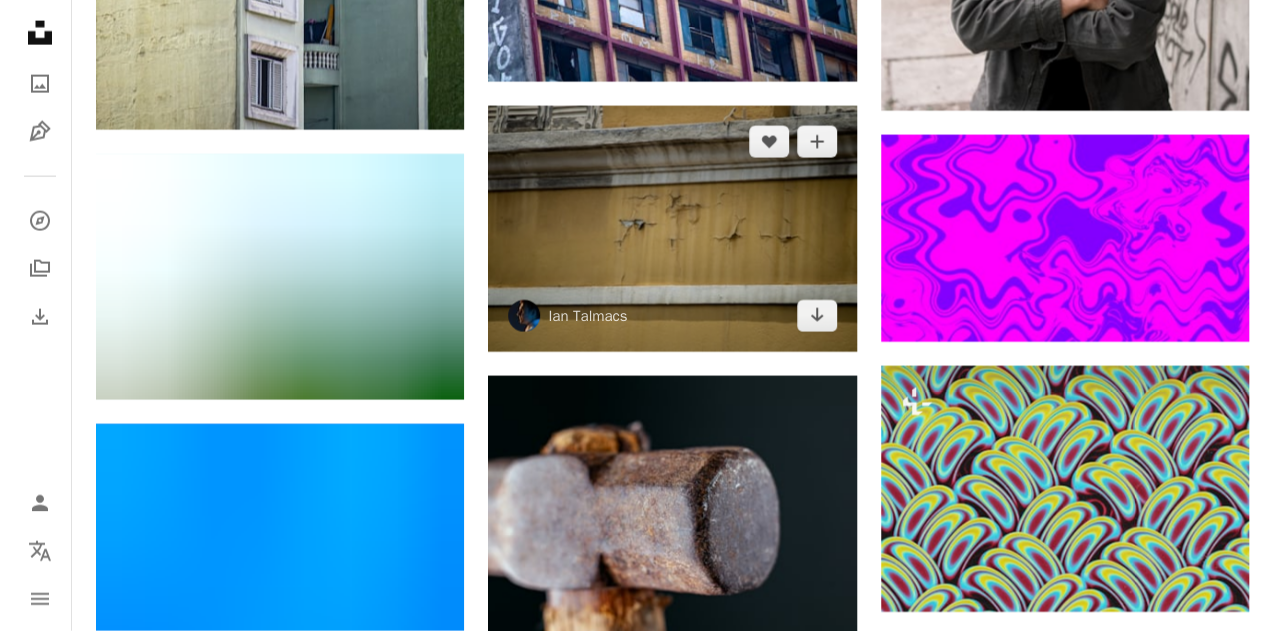 scroll, scrollTop: 17800, scrollLeft: 0, axis: vertical 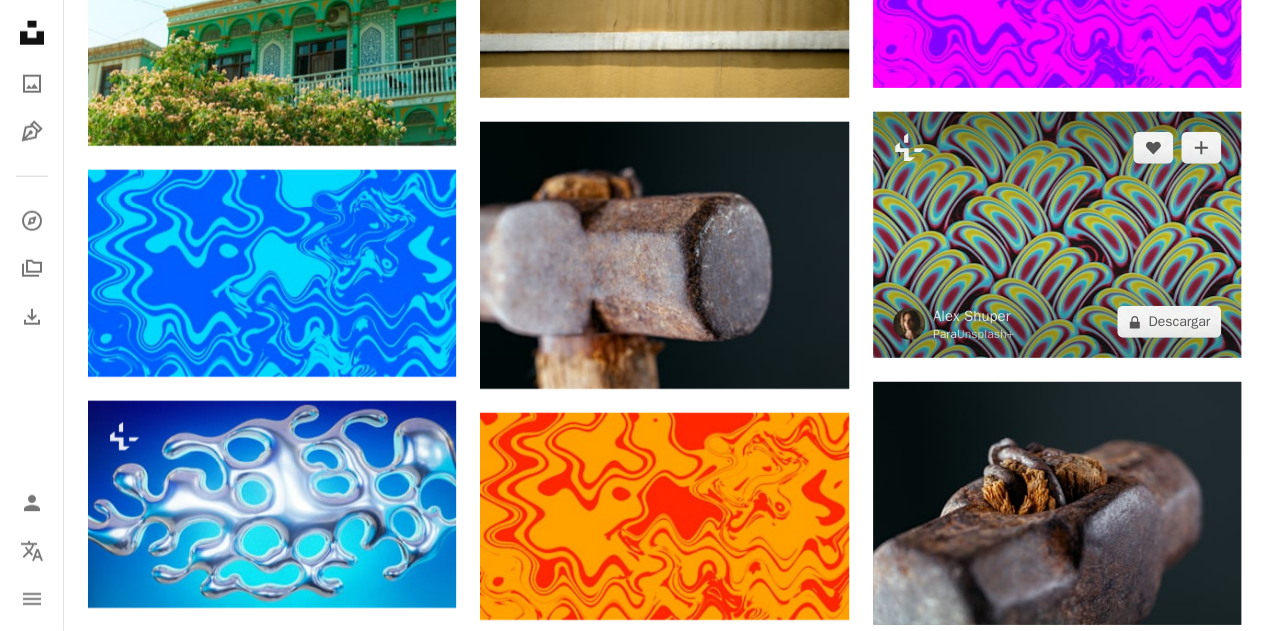 click at bounding box center [1057, 235] 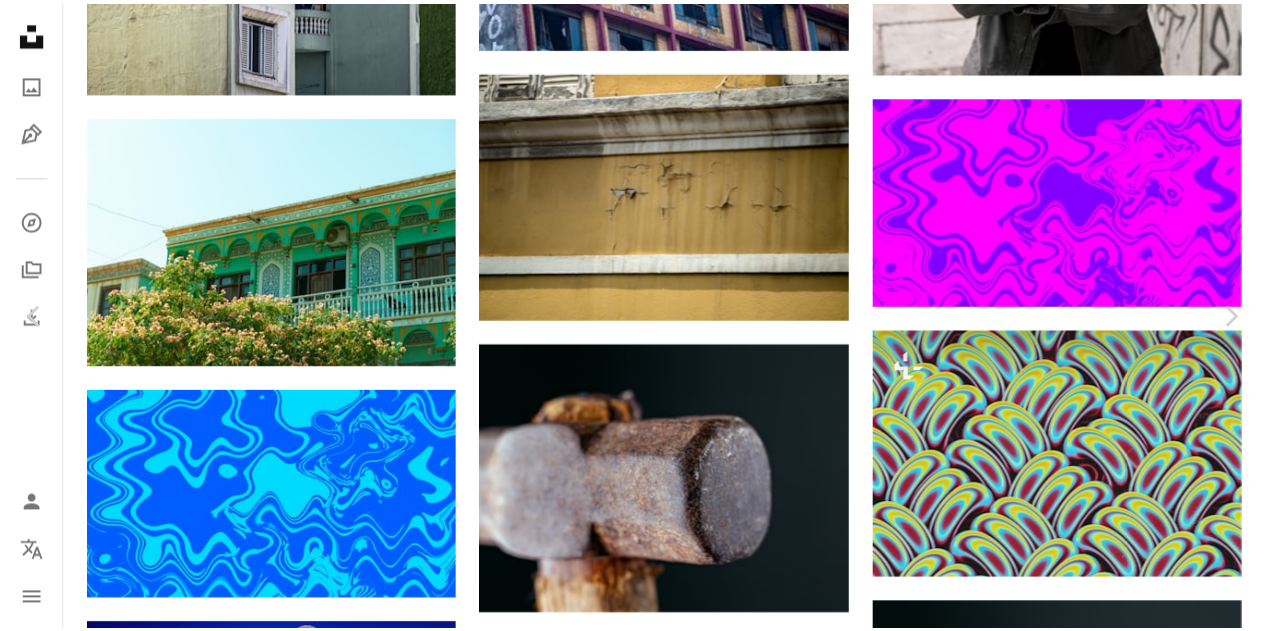 scroll, scrollTop: 100, scrollLeft: 0, axis: vertical 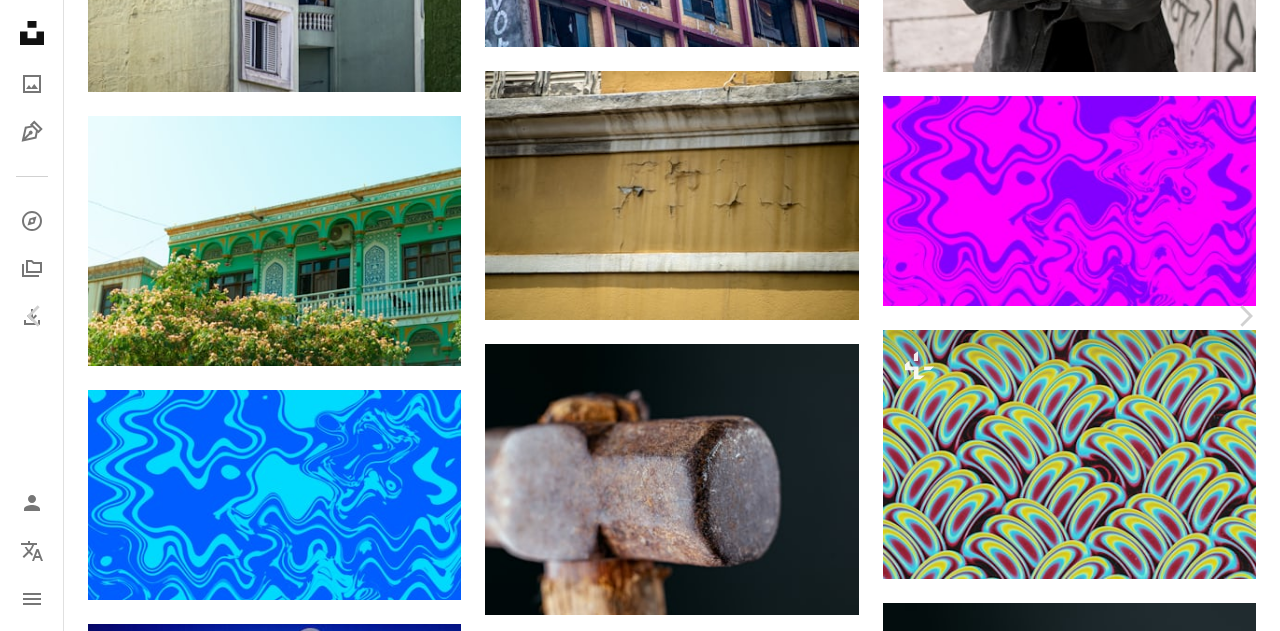 click on "An X shape Chevron left Chevron right [FIRST] [LAST] Para Unsplash+ A heart A plus sign Editar imagen Plus sign for Unsplash+ A lock Descargar Zoom in A forward-right arrow Compartir More Actions Calendar outlined Publicado el [DAY] de [MONTH] de [YEAR] Safety Con la Licencia Unsplash+ papel tapiz fondo arte patrón gradiente neón Renderizado 3D Imágenes creativas Imagen digital hacer Arte digital Arte 3D formas geométricas Imagen 3D Renderizado digital retro futurista degradado de neón Degradado de neón retro Degradado retro Imágenes de Creative Commons De esta serie Chevron right Plus sign for Unsplash+ Plus sign for Unsplash+ Plus sign for Unsplash+ Plus sign for Unsplash+ Imágenes relacionadas Plus sign for Unsplash+ A heart A plus sign A. C. Para Unsplash+ A lock Descargar Plus sign for Unsplash+ A heart A plus sign Designiments Para Unsplash+ A lock Descargar Plus sign for Unsplash+ A heart A plus sign [FIRST] [LAST] Para Unsplash+ A lock Descargar Plus sign for Unsplash+ A heart" at bounding box center [640, 8804] 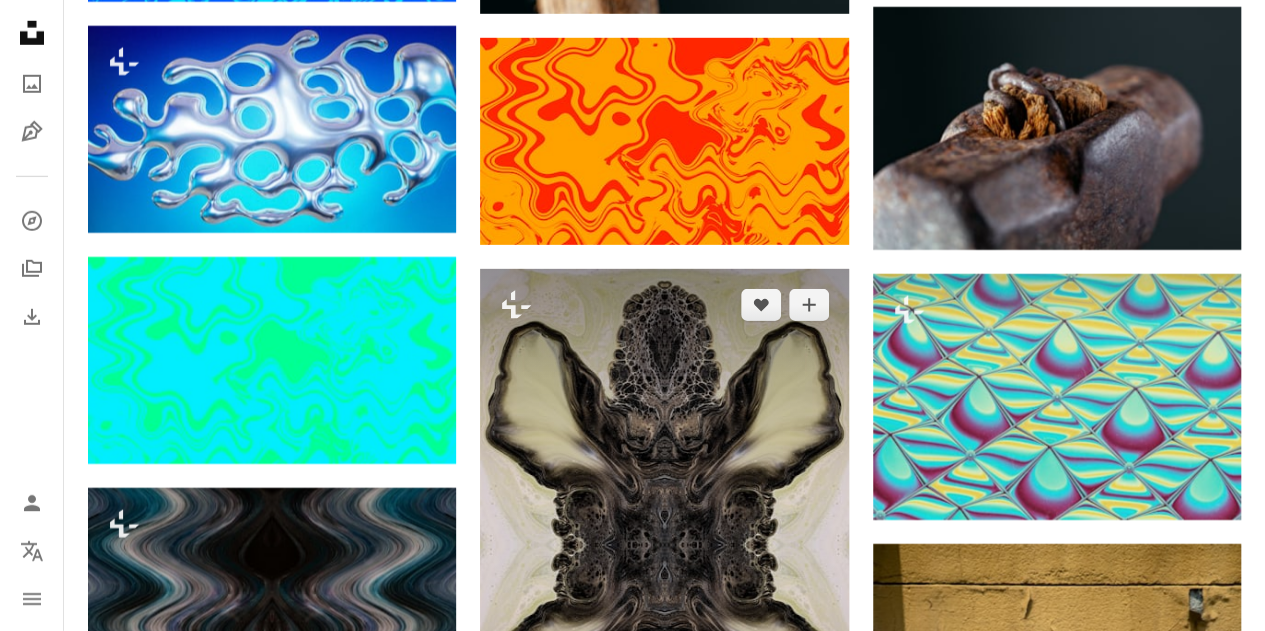 scroll, scrollTop: 18400, scrollLeft: 0, axis: vertical 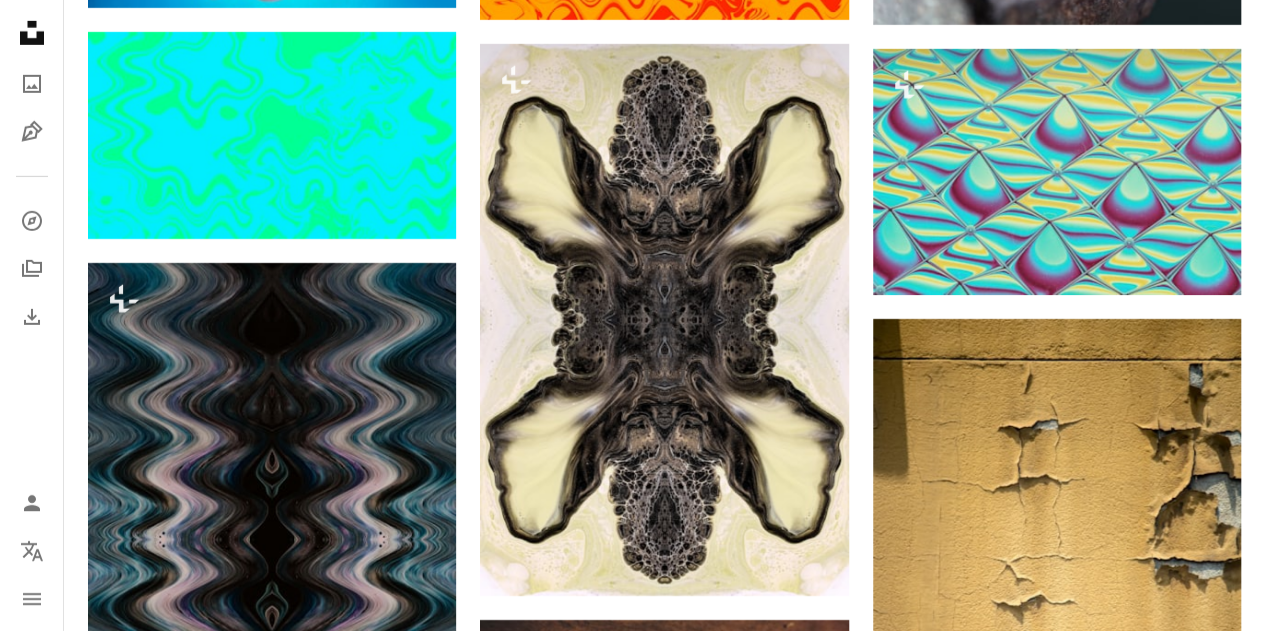 drag, startPoint x: 634, startPoint y: 263, endPoint x: 18, endPoint y: 380, distance: 627.01276 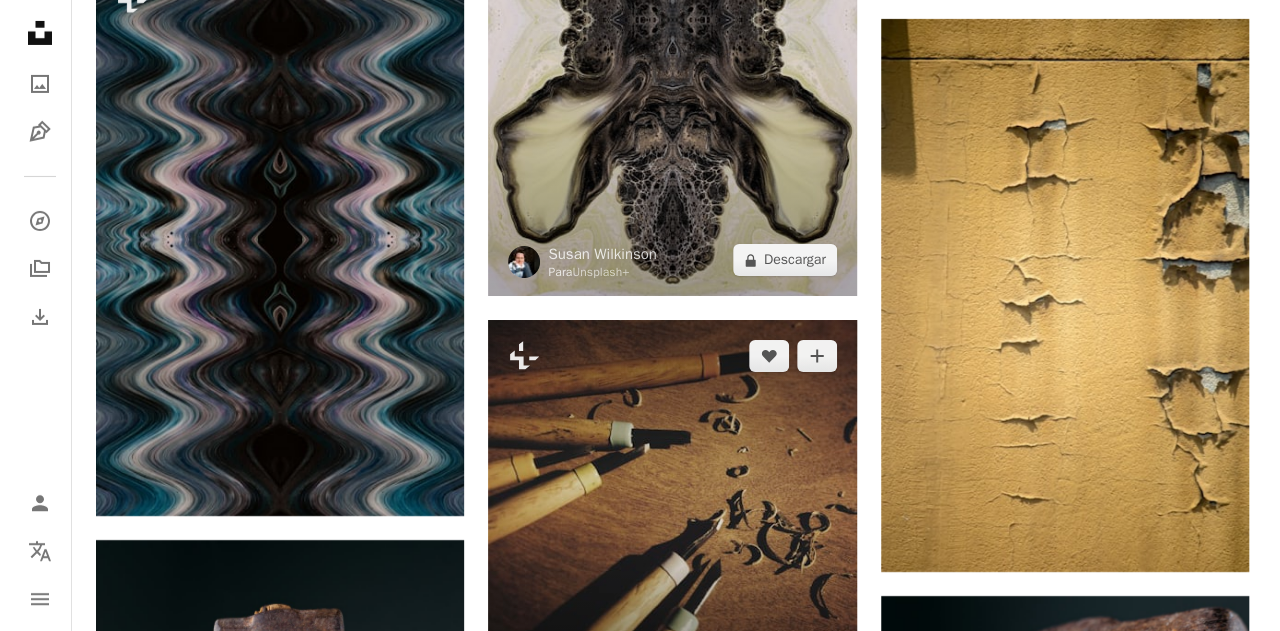 scroll, scrollTop: 18700, scrollLeft: 0, axis: vertical 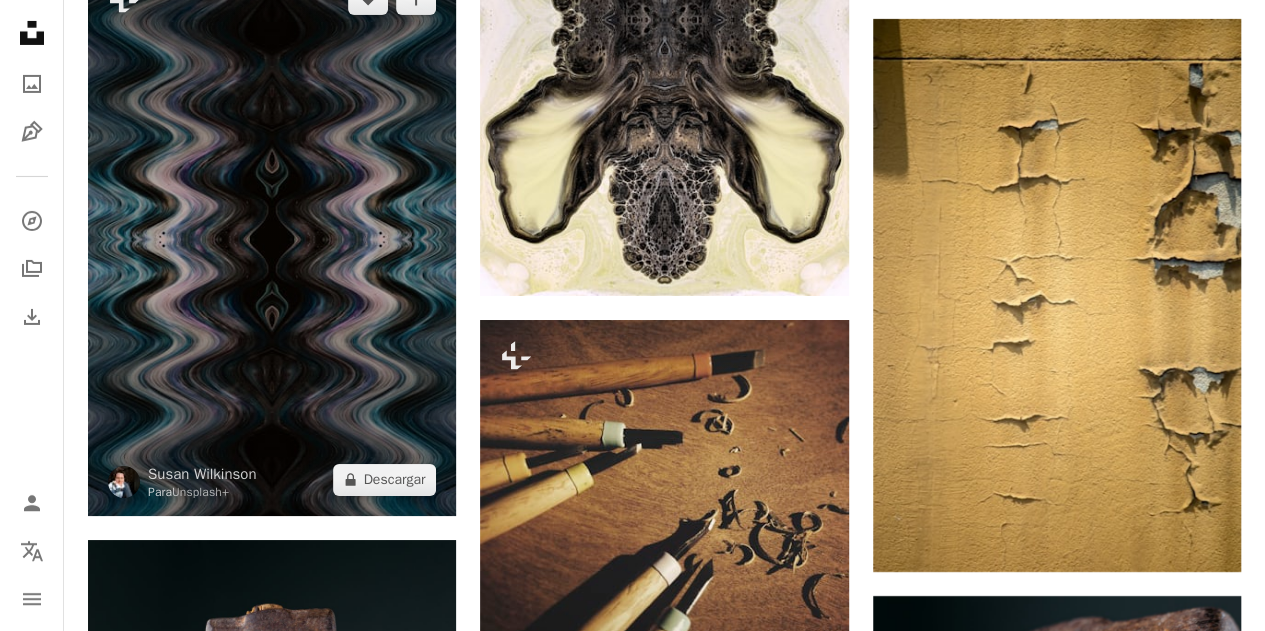 click at bounding box center (272, 239) 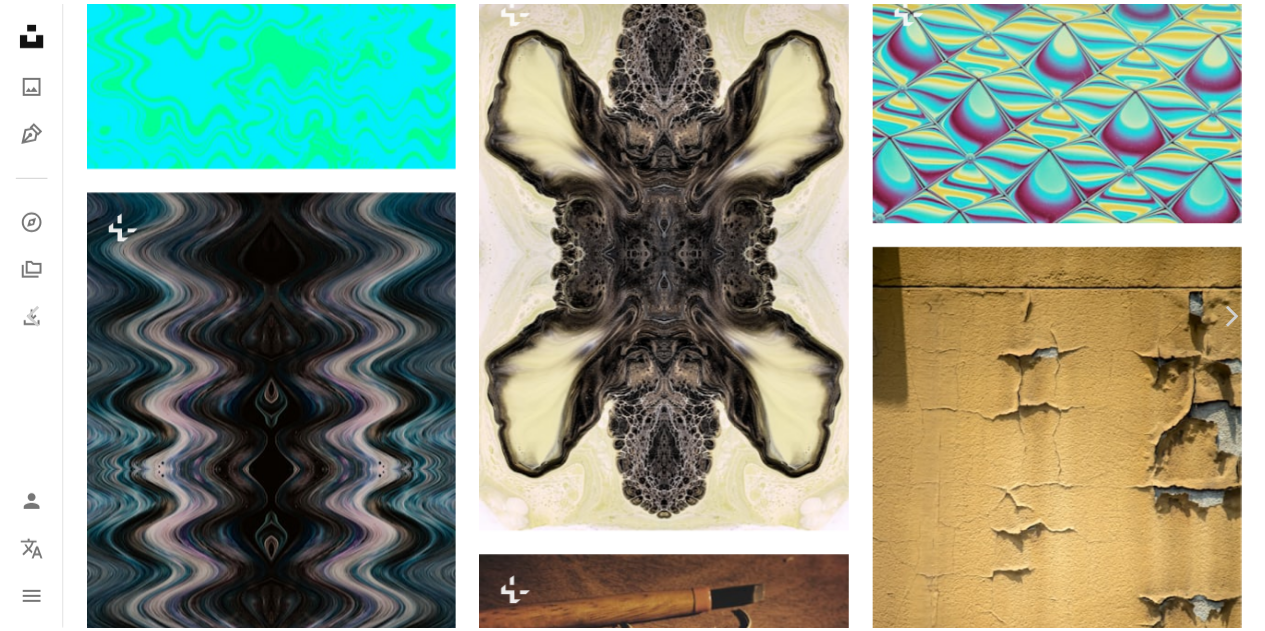 scroll, scrollTop: 200, scrollLeft: 0, axis: vertical 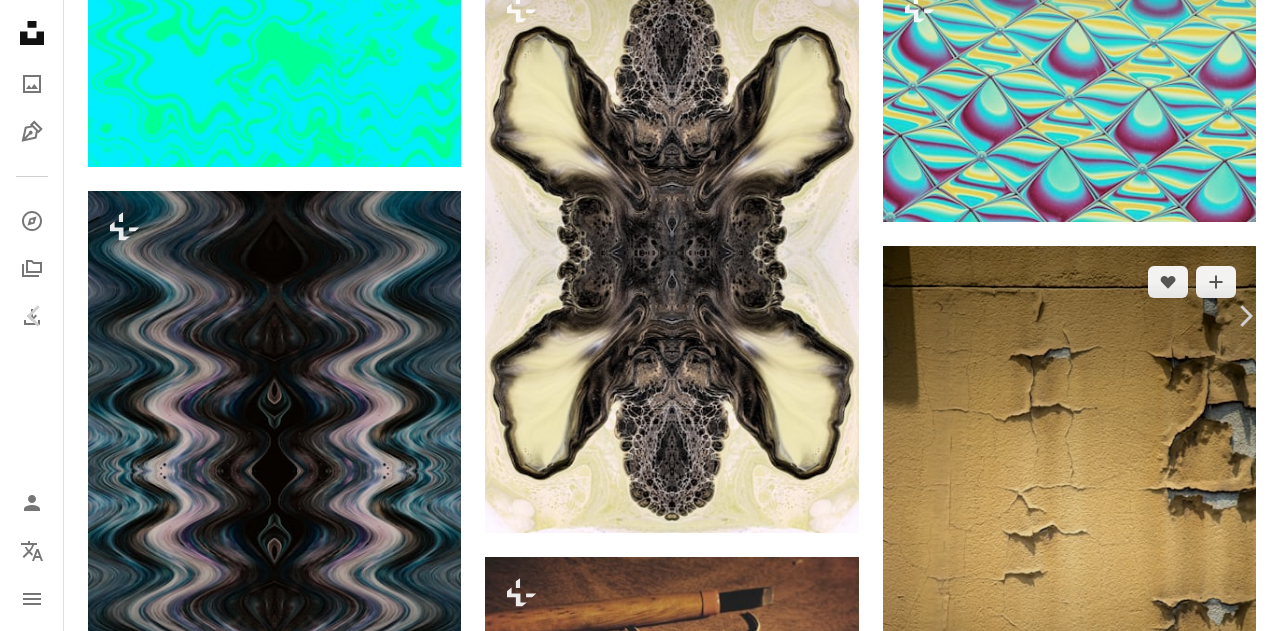 drag, startPoint x: 1215, startPoint y: 186, endPoint x: 1165, endPoint y: 202, distance: 52.49762 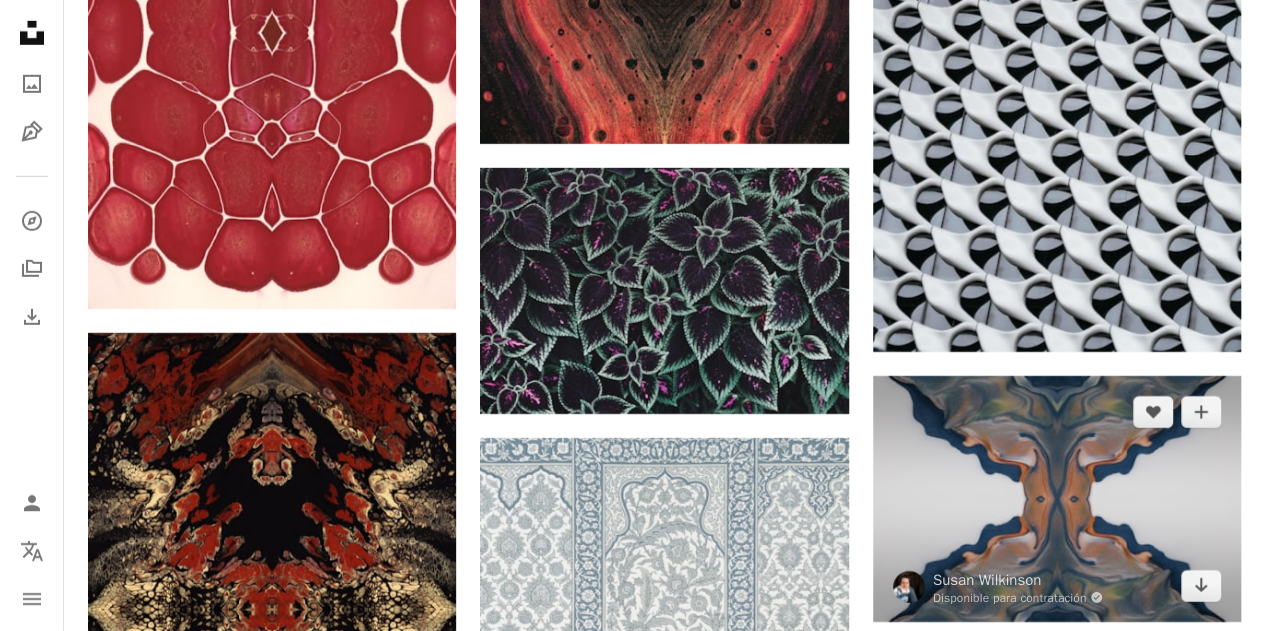 scroll, scrollTop: 62162, scrollLeft: 0, axis: vertical 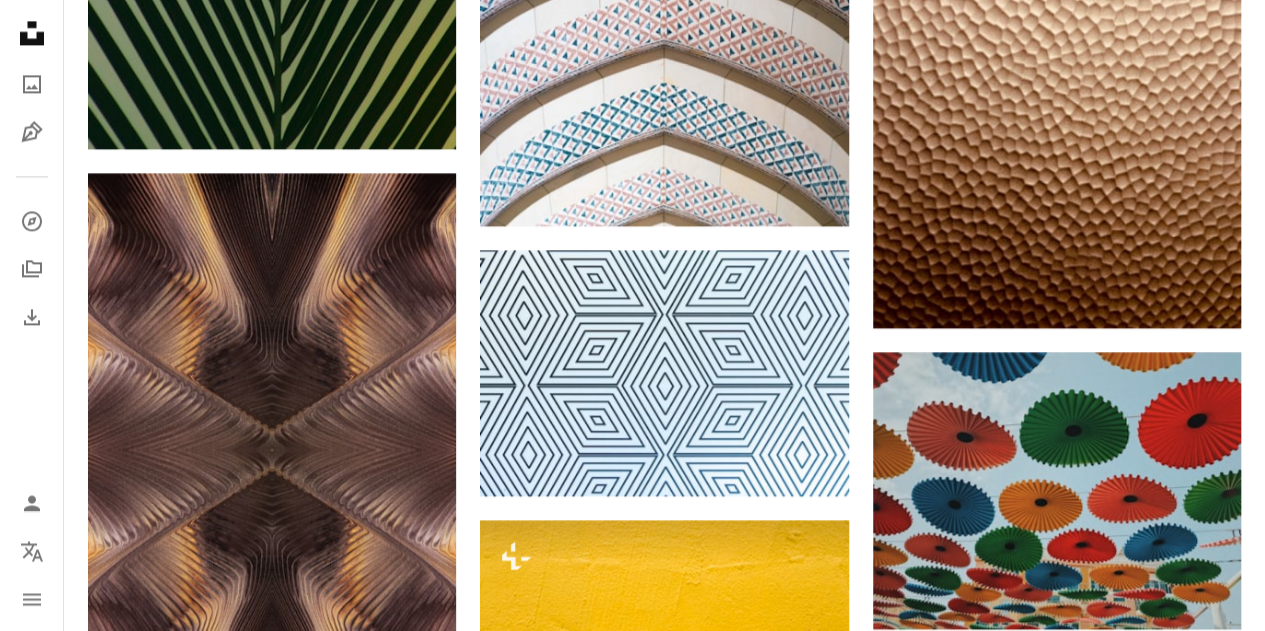 click on "Plus sign for Unsplash+ A heart A plus sign [FIRST] [LAST] Para Unsplash+ A lock Descargar A heart A plus sign [FIRST] [LAST] Arrow pointing down Plus sign for Unsplash+ A heart A plus sign [FIRST] [LAST] Para Unsplash+ A lock Descargar A heart A plus sign [FIRST] [LAST] Disponible para contratación A checkmark inside of a circle Arrow pointing down A heart A plus sign [FIRST] [LAST] Disponible para contratación A checkmark inside of a circle Arrow pointing down Plus sign for Unsplash+ A heart A plus sign [FIRST] [LAST] Para Unsplash+ A lock Descargar A heart A plus sign [FIRST] [LAST] 🇺🇦 Arrow pointing down A heart A plus sign [FIRST] [LAST] Arrow pointing down Plus sign for Unsplash+ A heart A plus sign [FIRST] [LAST] Para Unsplash+ A lock Descargar A heart A plus sign [FIRST] [LAST] Disponible para contratación A checkmark inside of a circle Arrow pointing down On-brand and on budget images for your next campaign Learn More A heart A plus sign [FIRST] [LAST] Disponible para contratación" at bounding box center [664, -29727] 